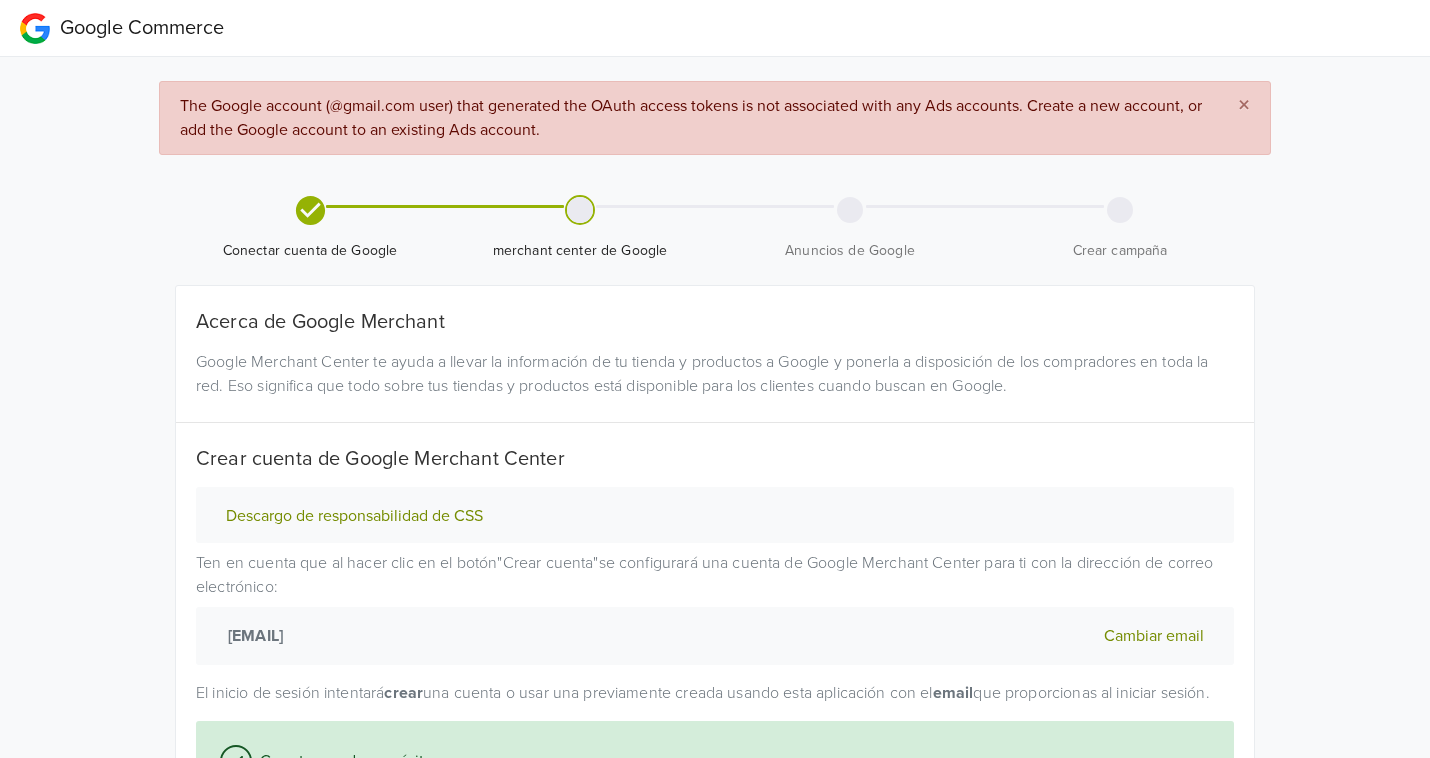 scroll, scrollTop: 355, scrollLeft: 0, axis: vertical 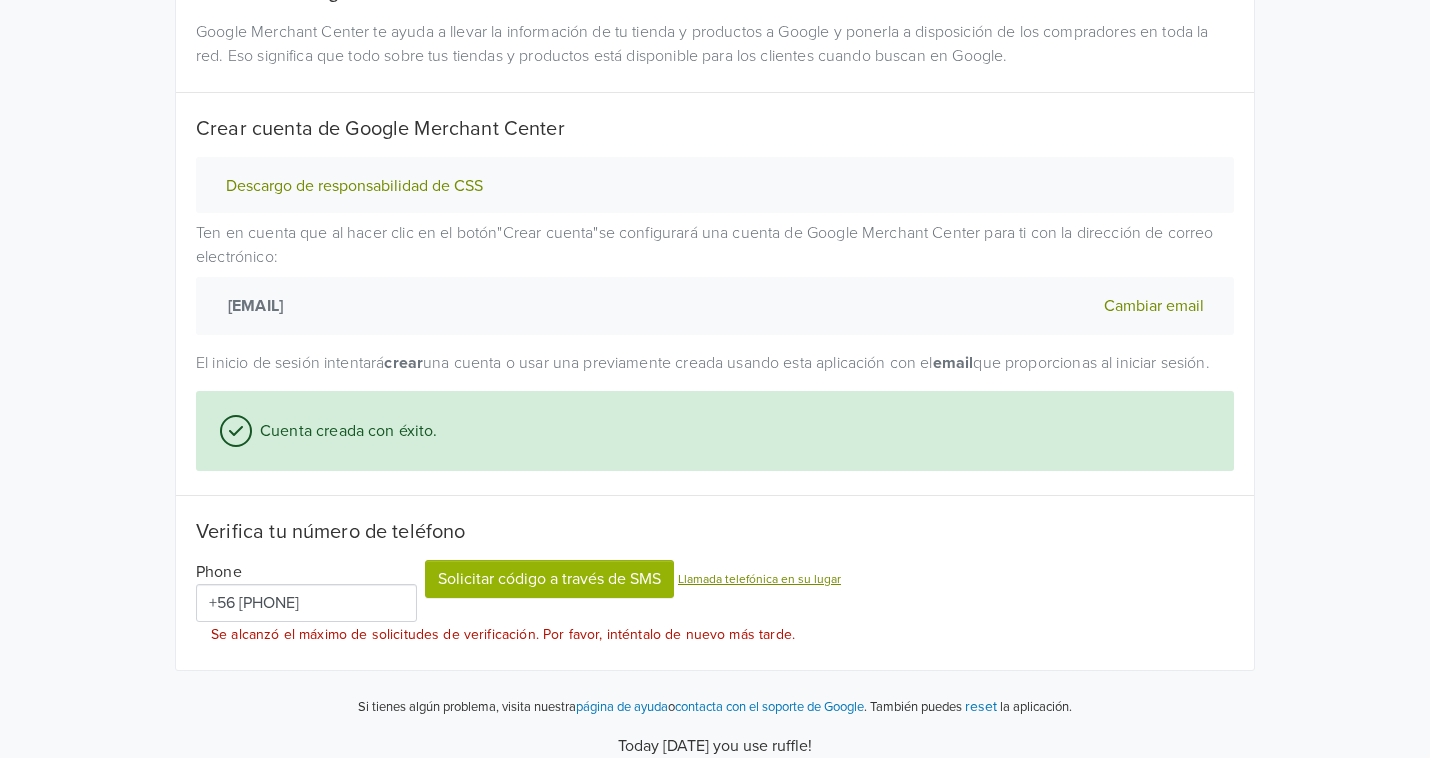 click on "reset" at bounding box center (981, 706) 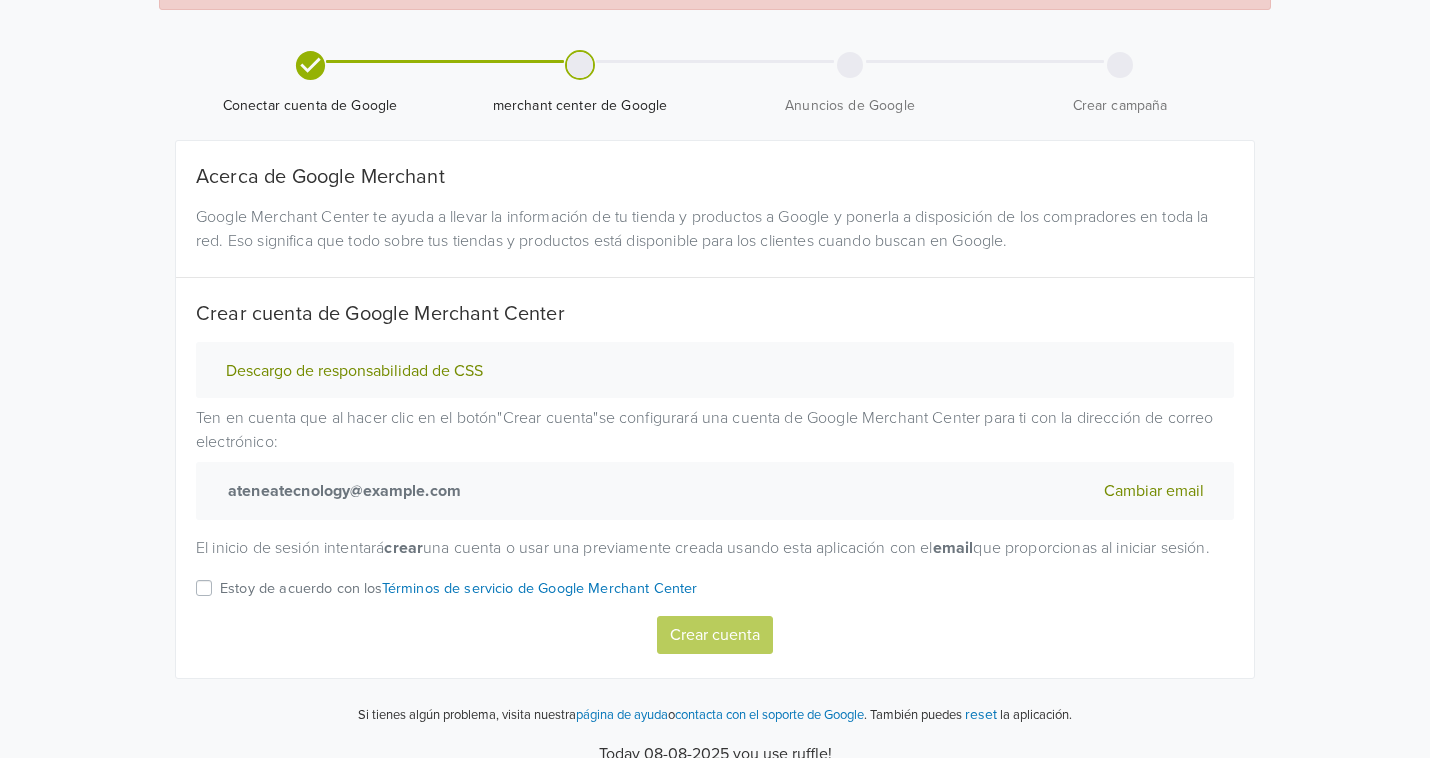 scroll, scrollTop: 0, scrollLeft: 0, axis: both 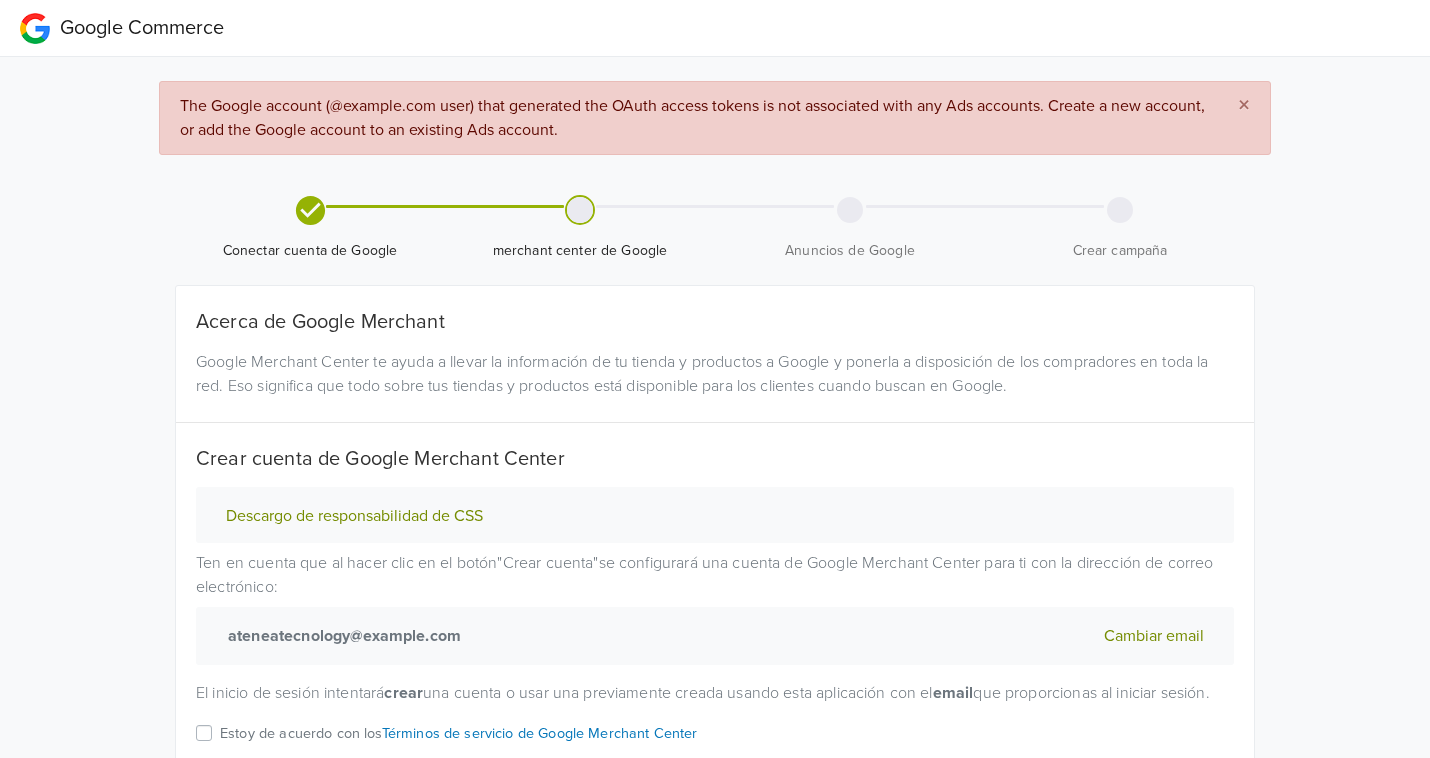click on "×" at bounding box center [1244, 105] 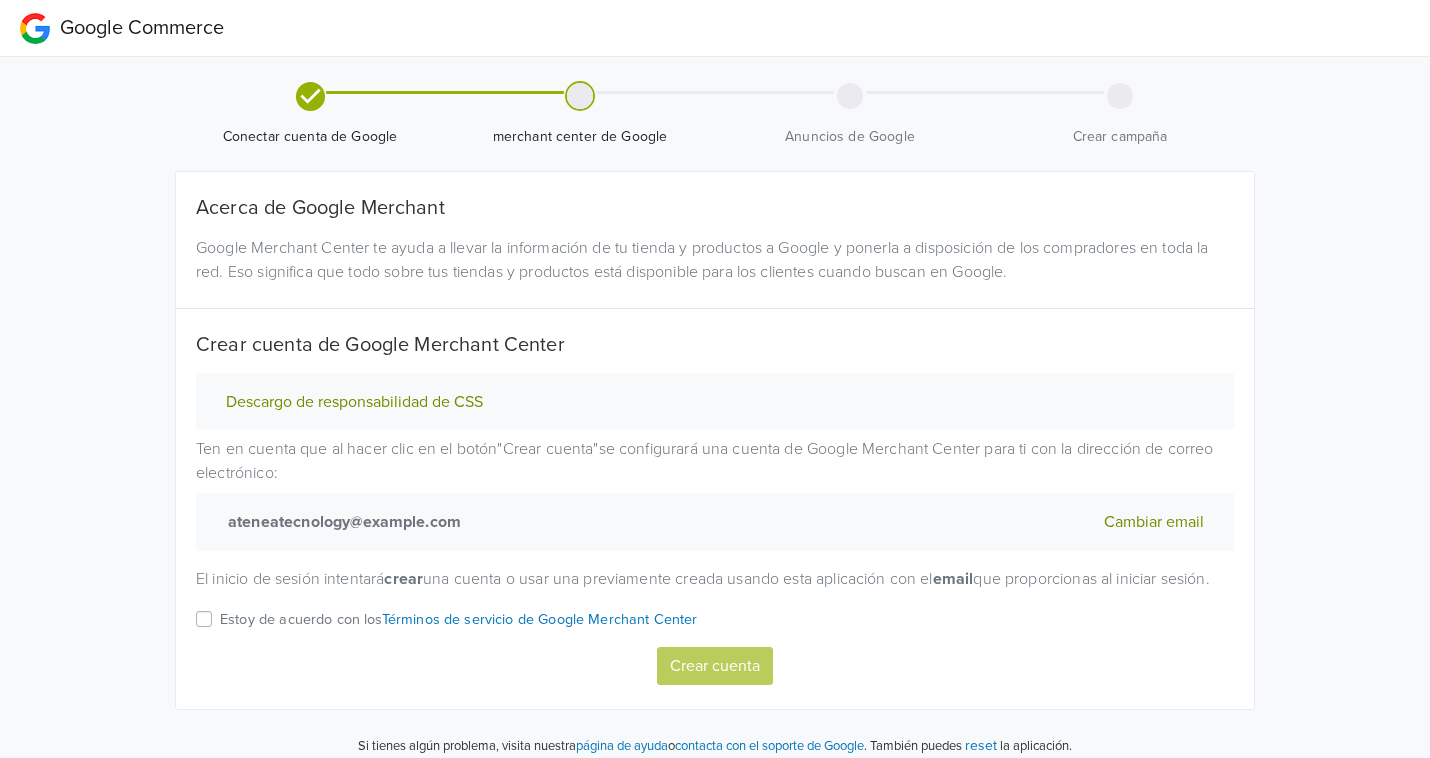 click on "Estoy de acuerdo con los   Términos de servicio de Google Merchant Center" at bounding box center (715, 627) 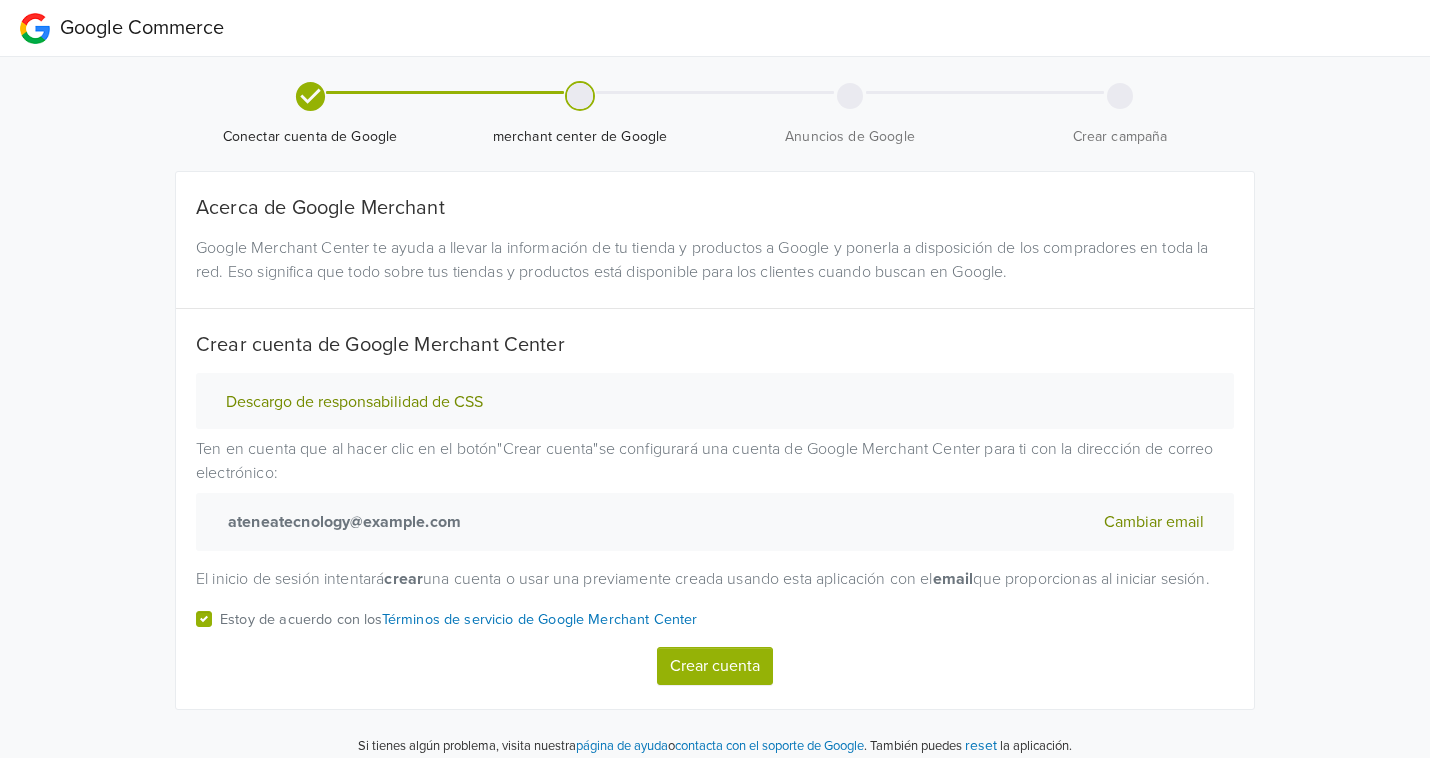 scroll, scrollTop: 62, scrollLeft: 0, axis: vertical 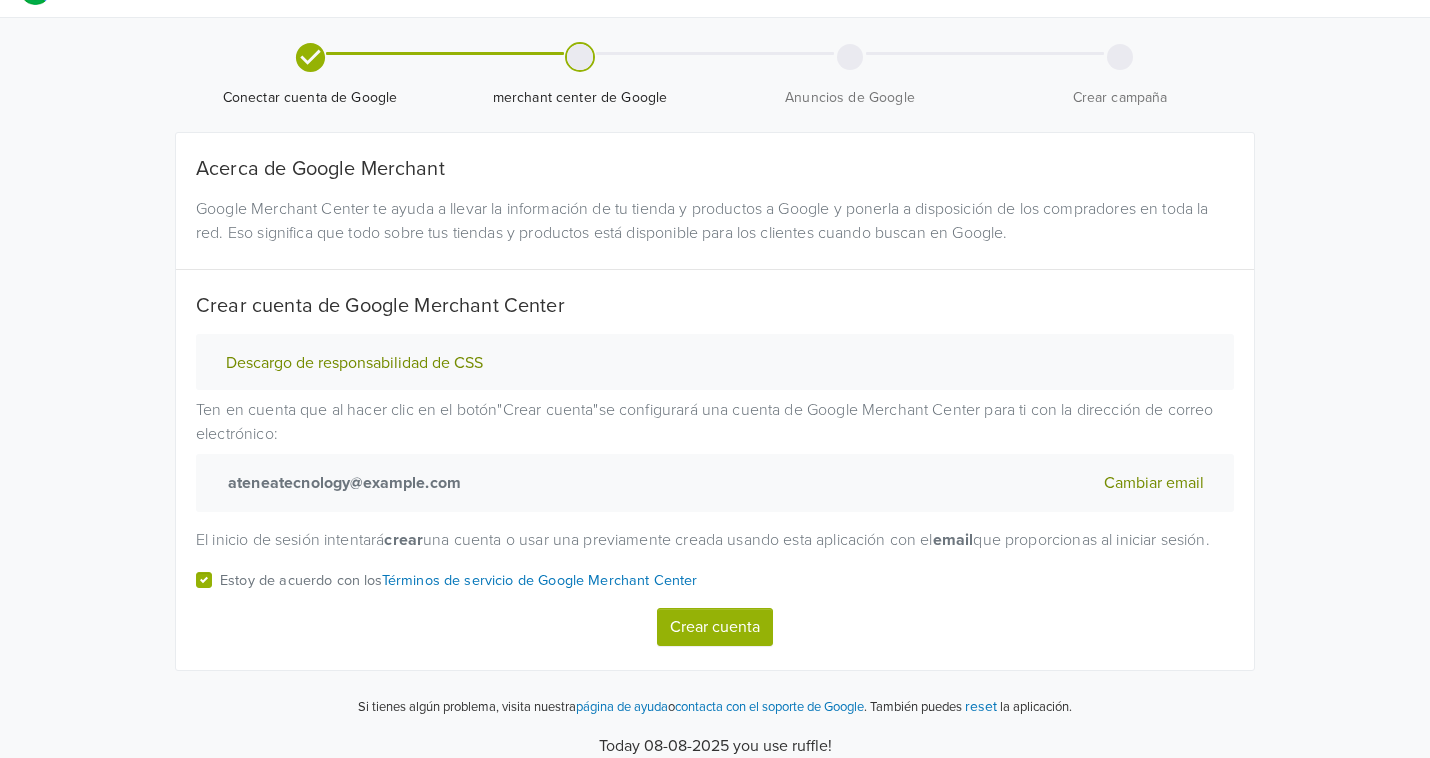 click on "Crear cuenta" at bounding box center [715, 627] 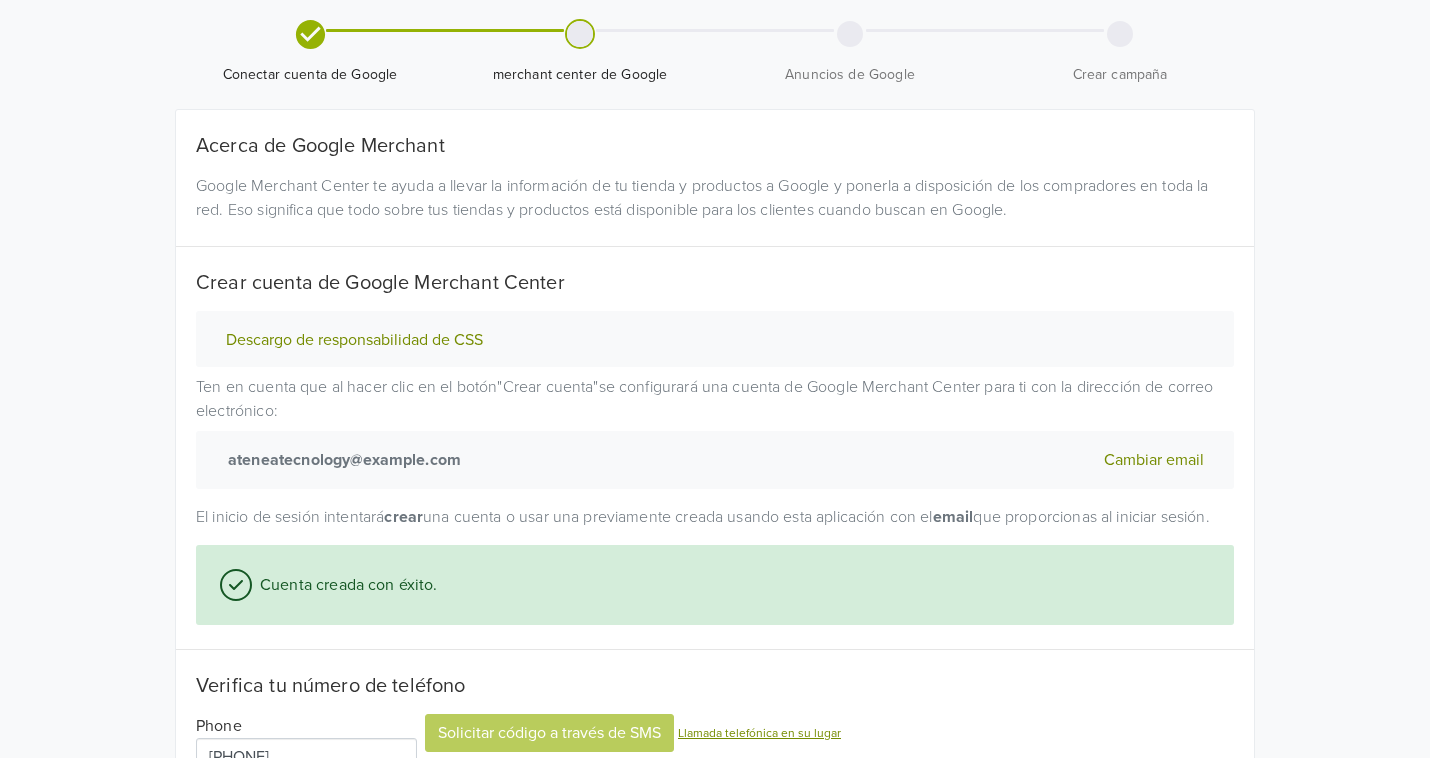 scroll, scrollTop: 216, scrollLeft: 0, axis: vertical 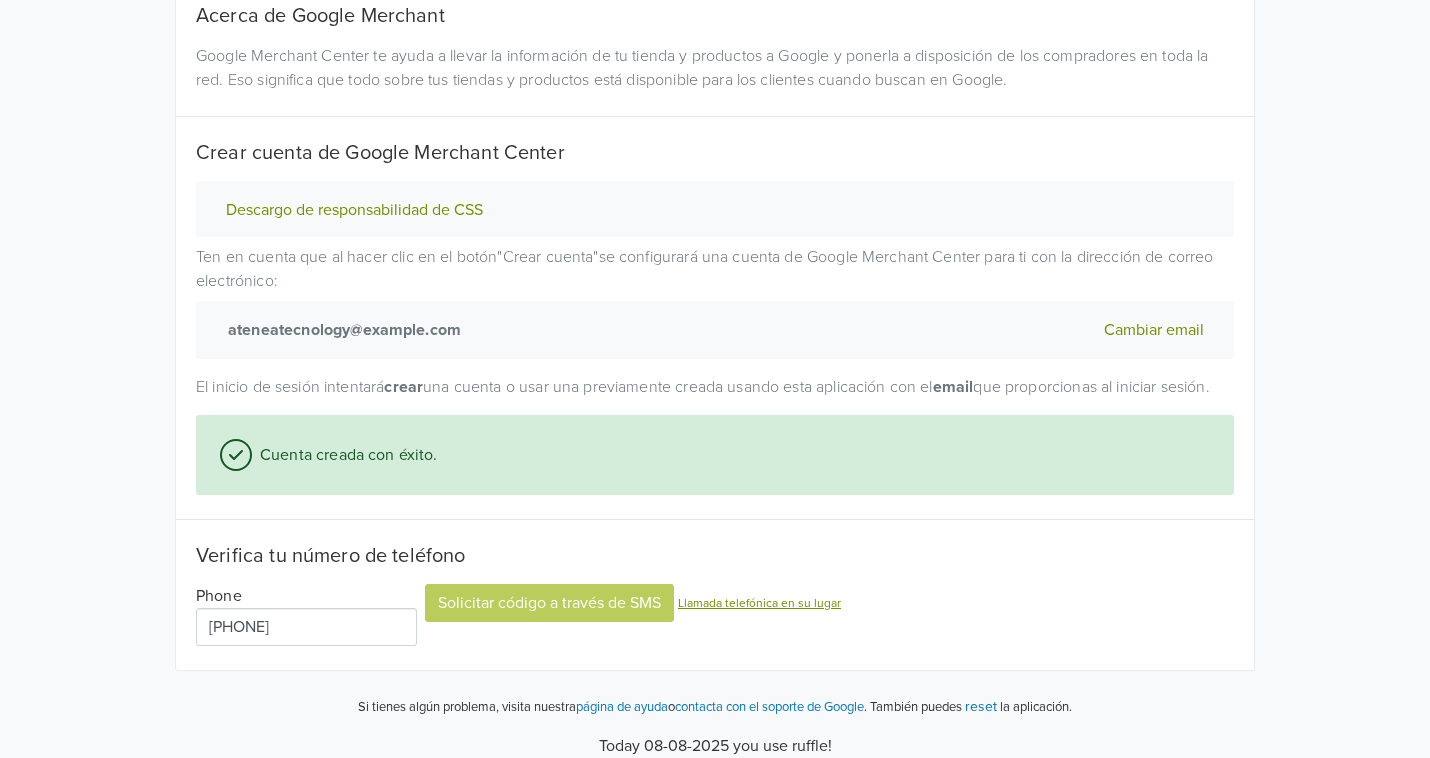 click on "+56" at bounding box center [306, 627] 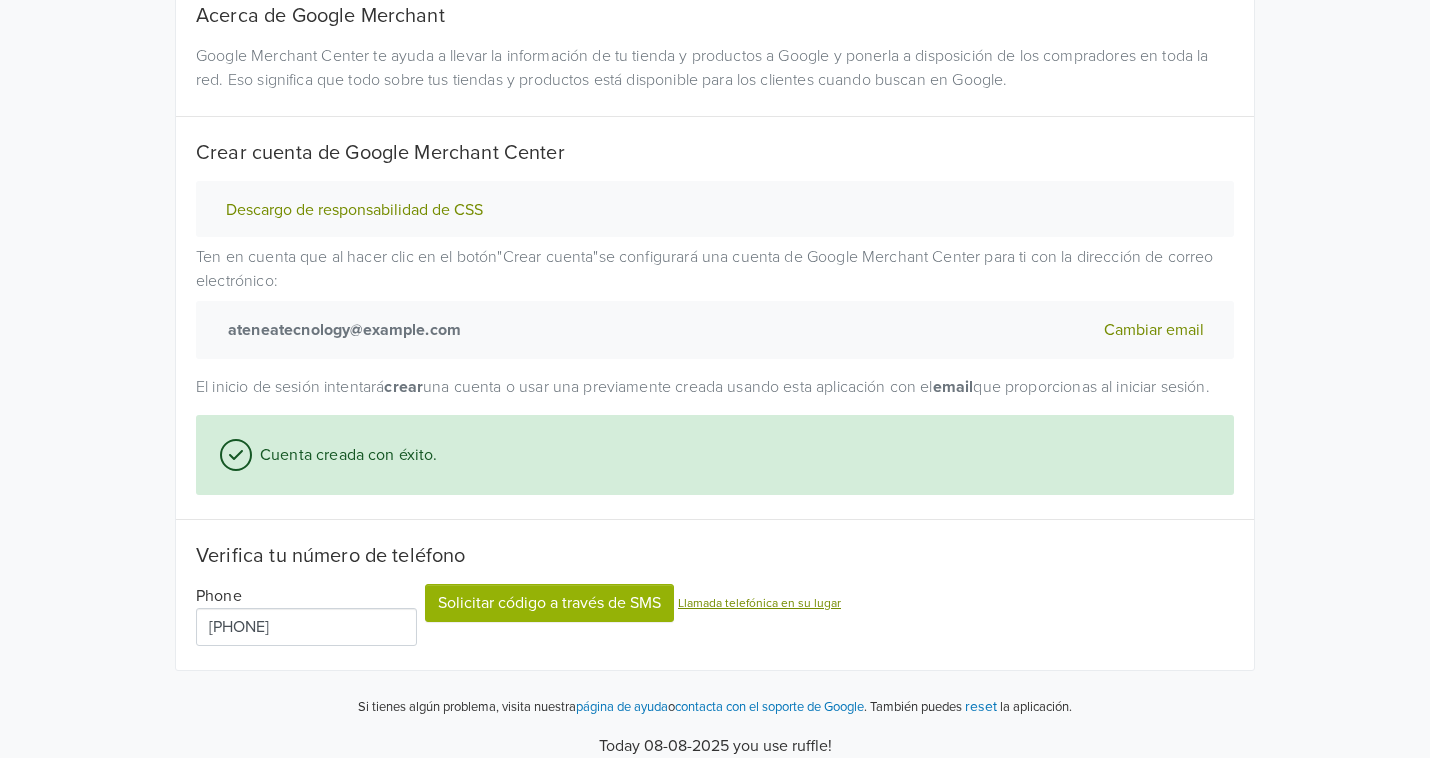 type on "+56 999 912 490" 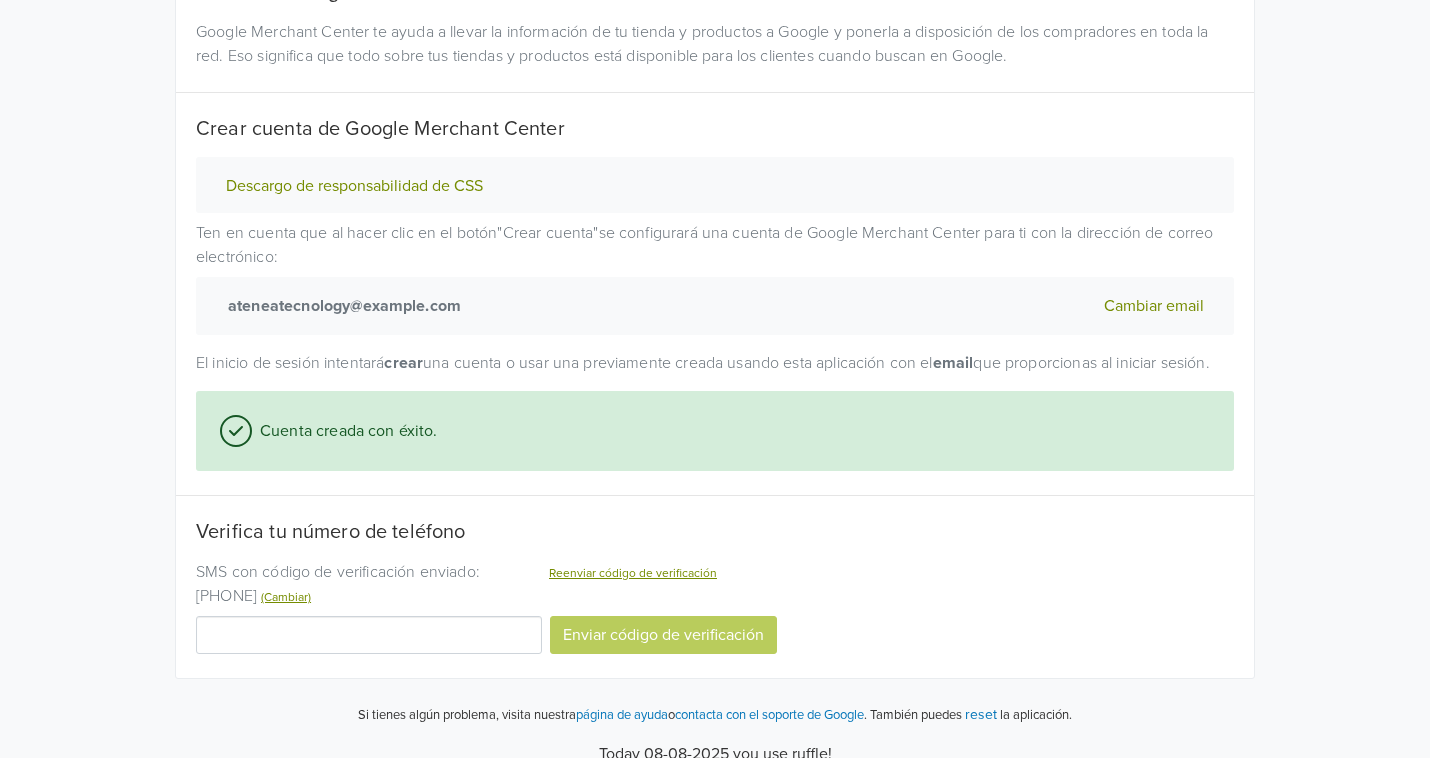 click on "(Cambiar)" at bounding box center (286, 597) 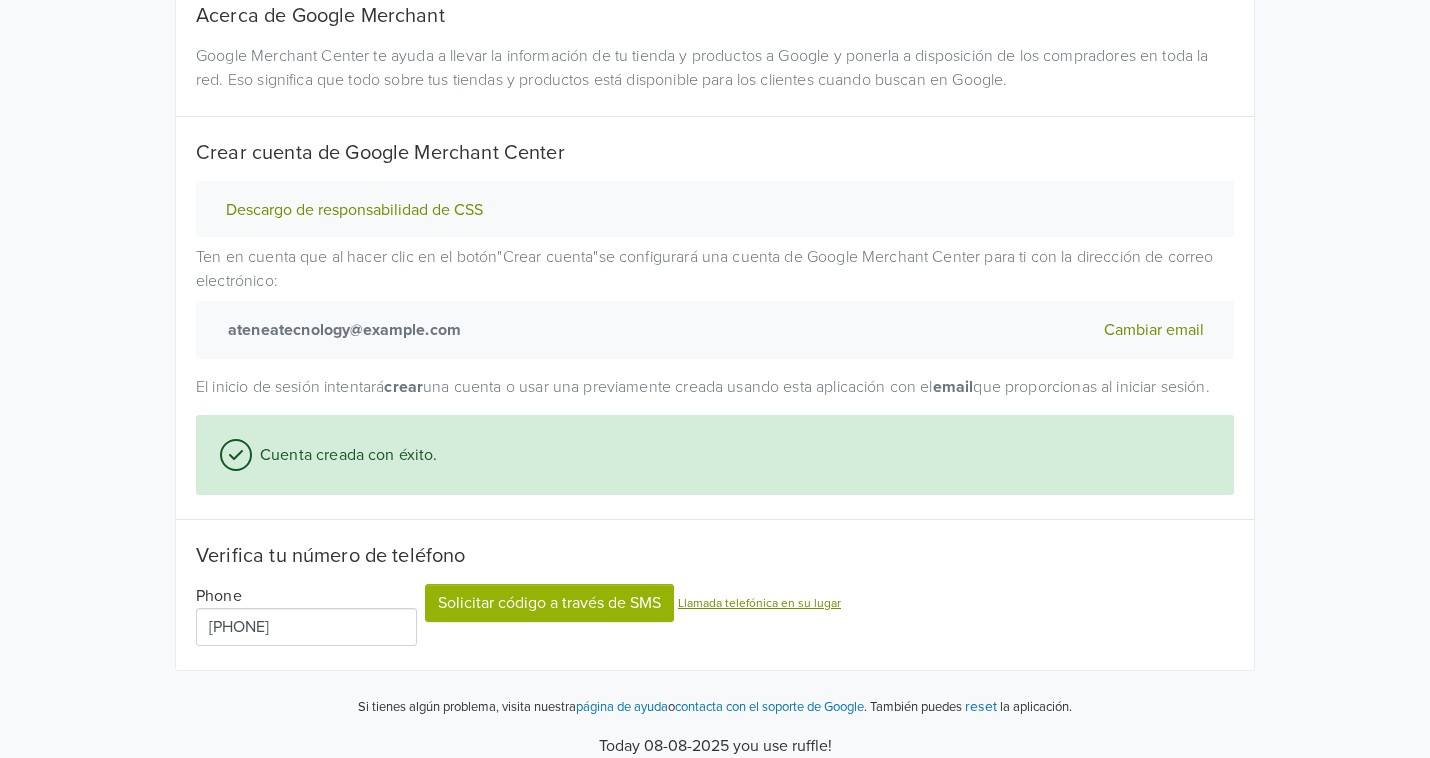 click on "+56 999 912 490" at bounding box center [306, 627] 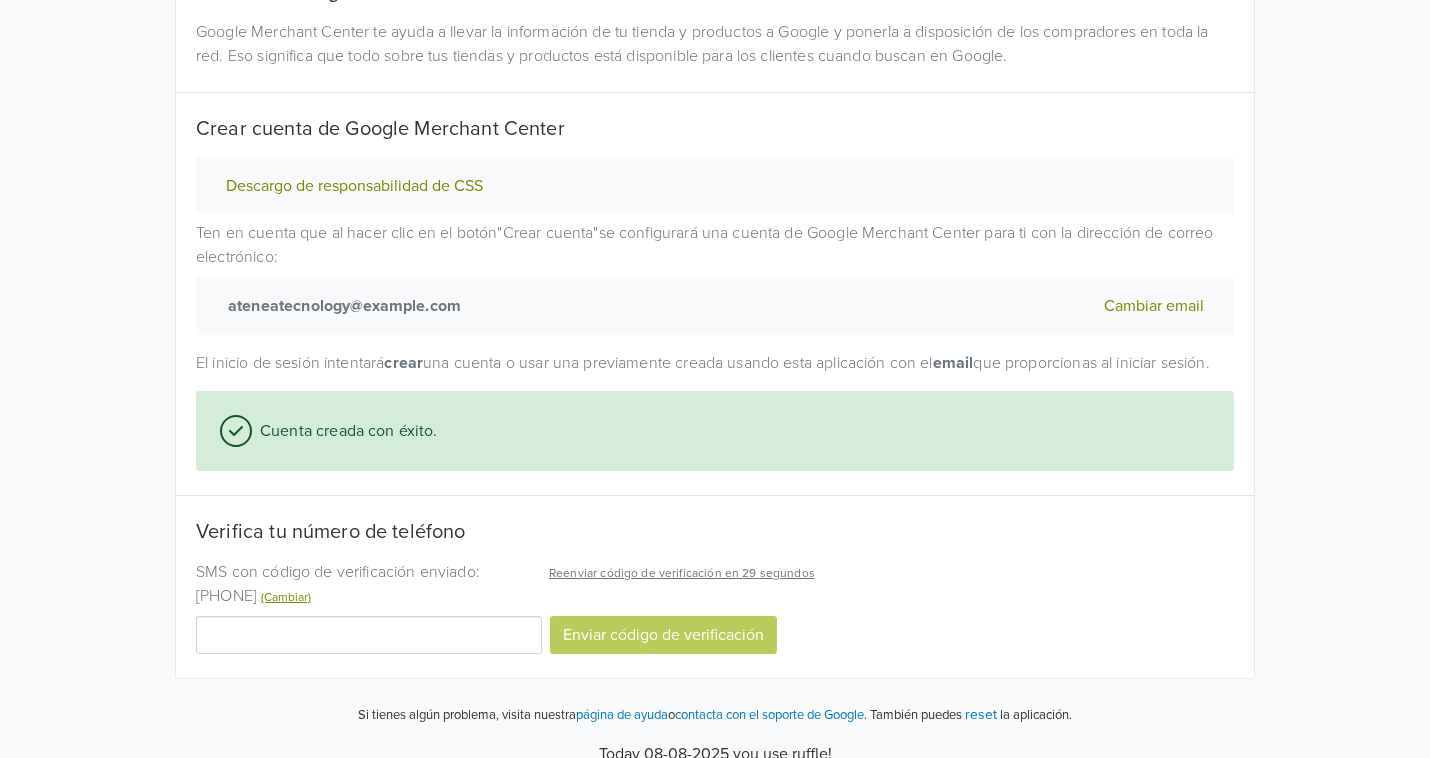 click at bounding box center [369, 635] 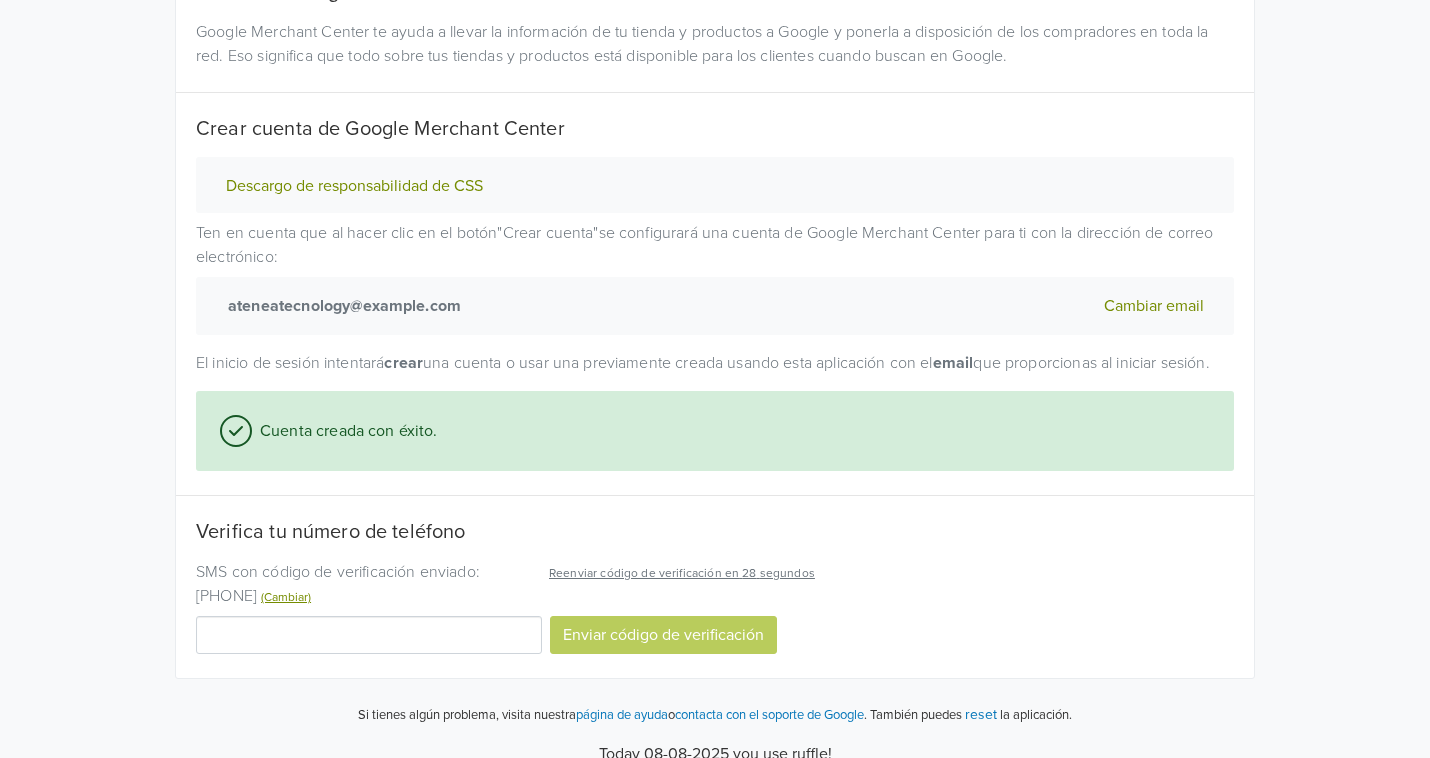 click at bounding box center (369, 635) 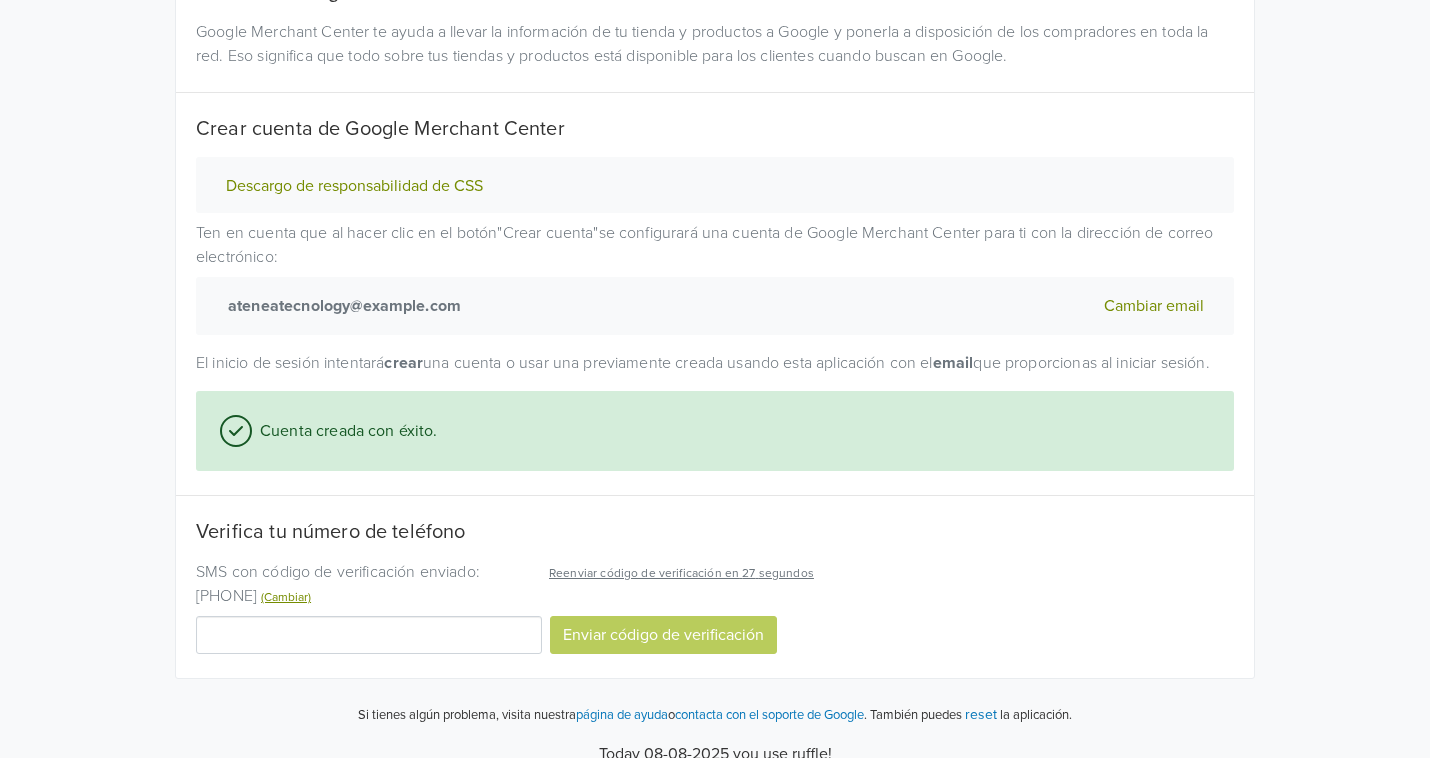 click at bounding box center (369, 635) 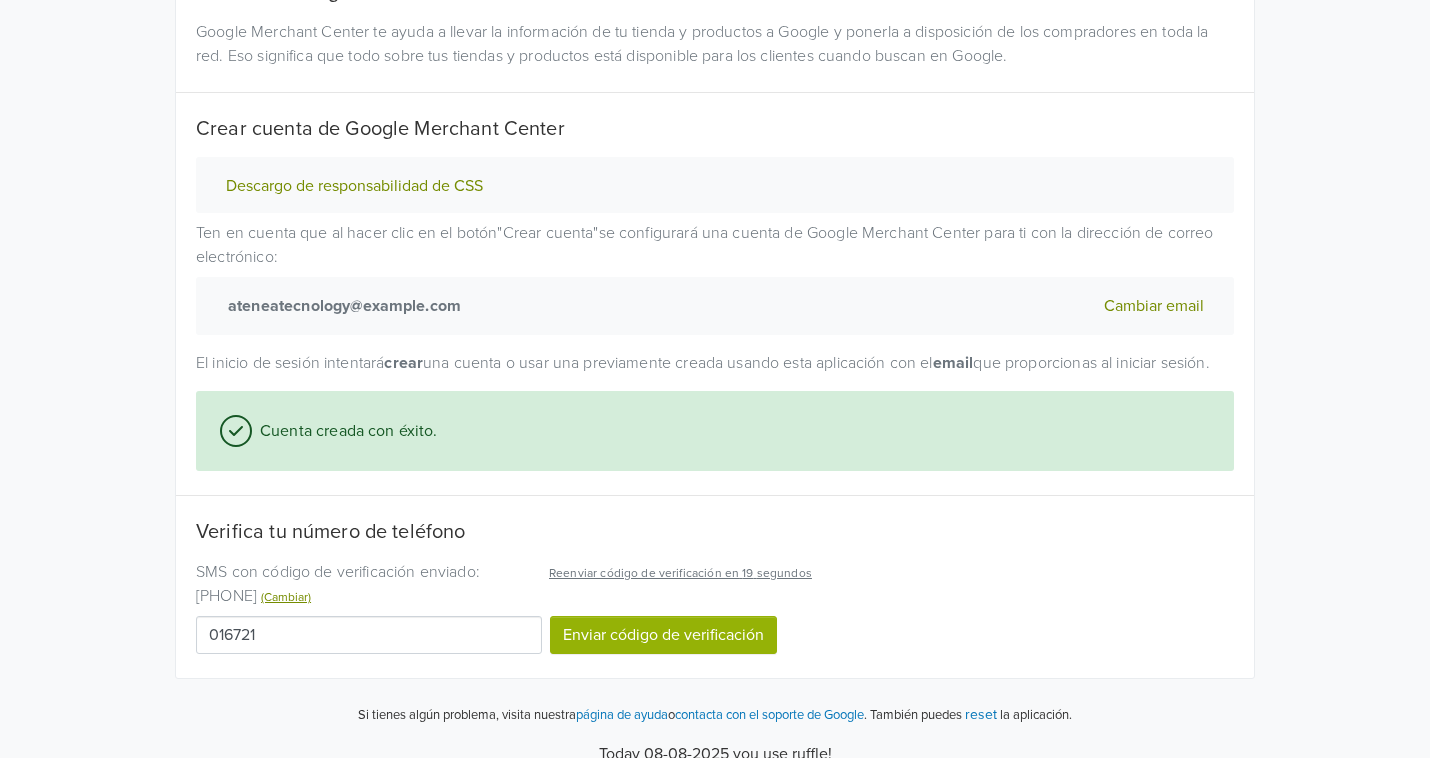 type on "016721" 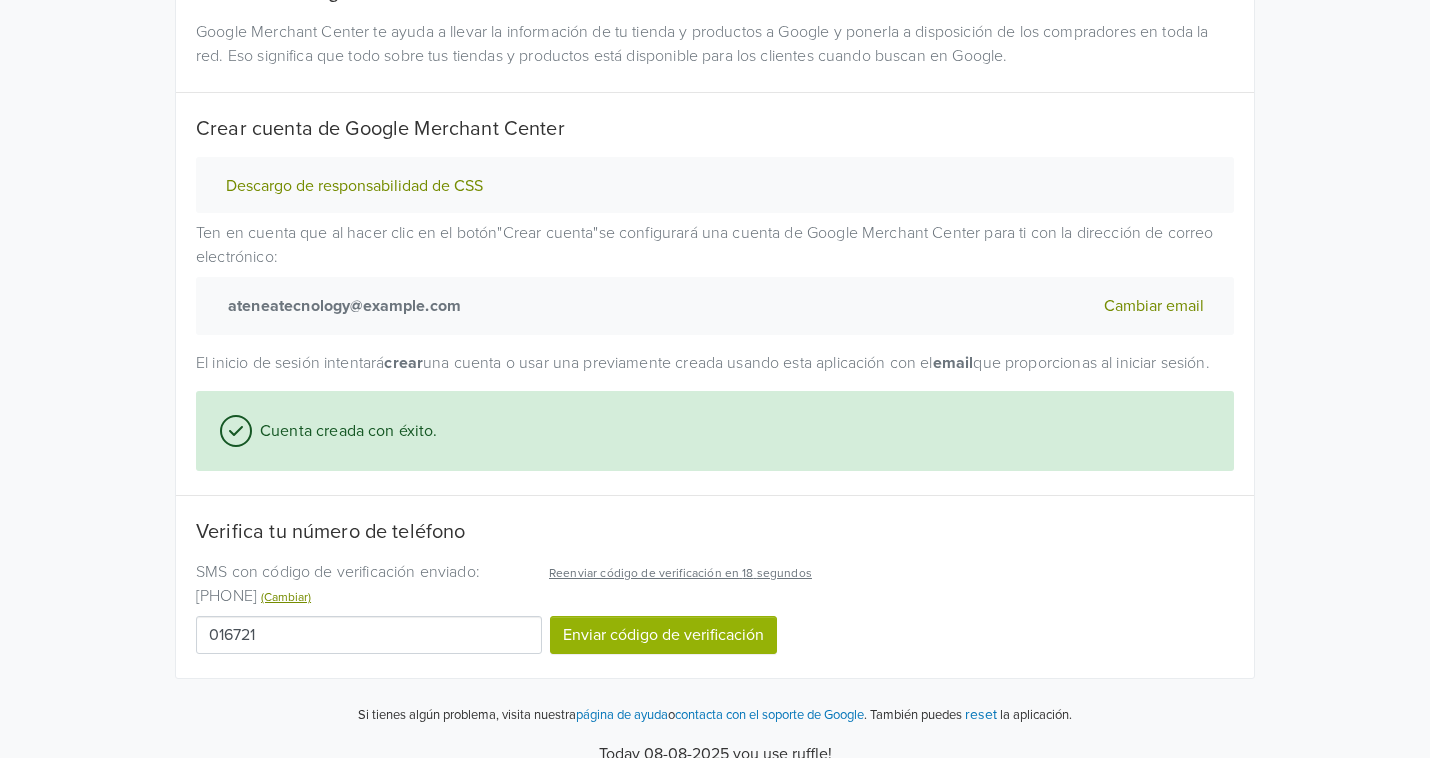 click on "Enviar código de verificación" at bounding box center [663, 635] 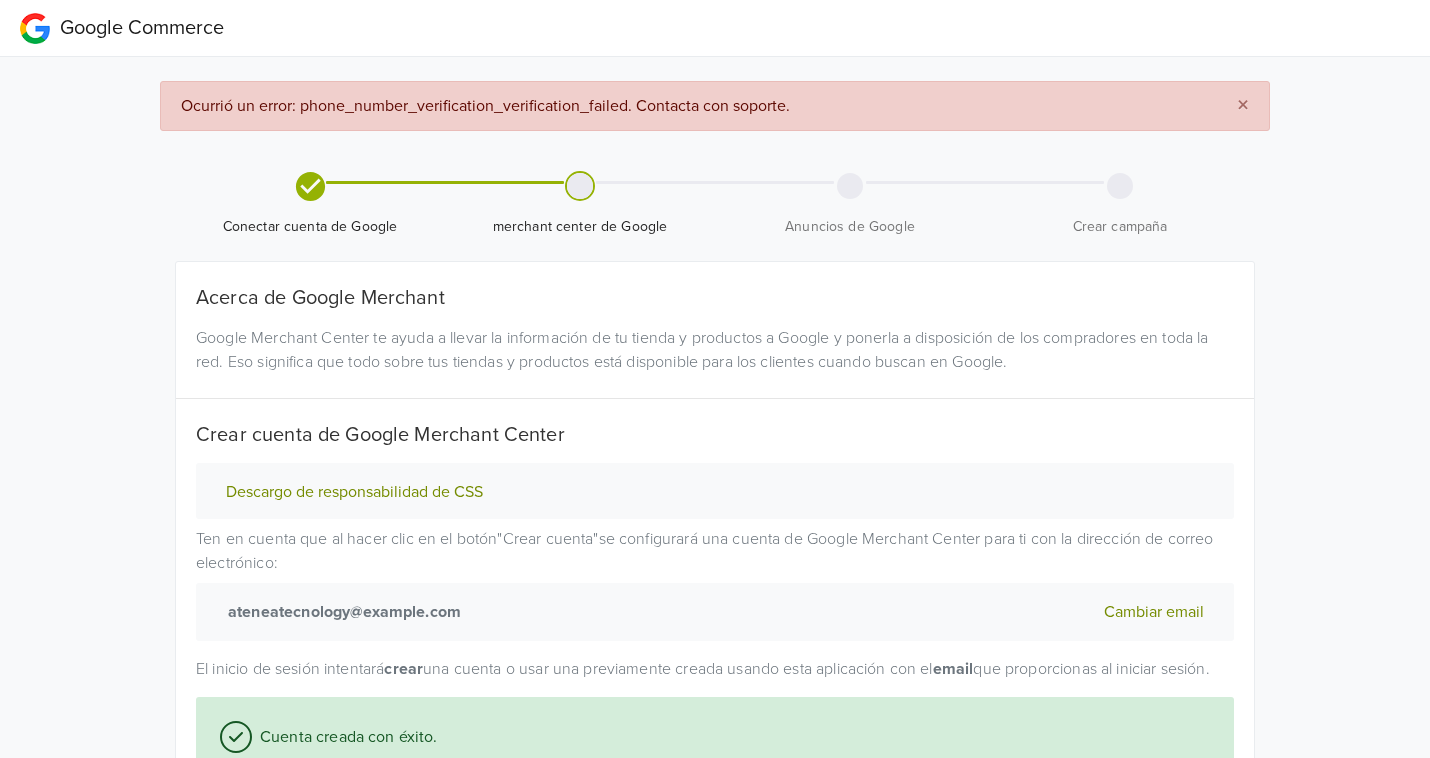 scroll, scrollTop: 306, scrollLeft: 0, axis: vertical 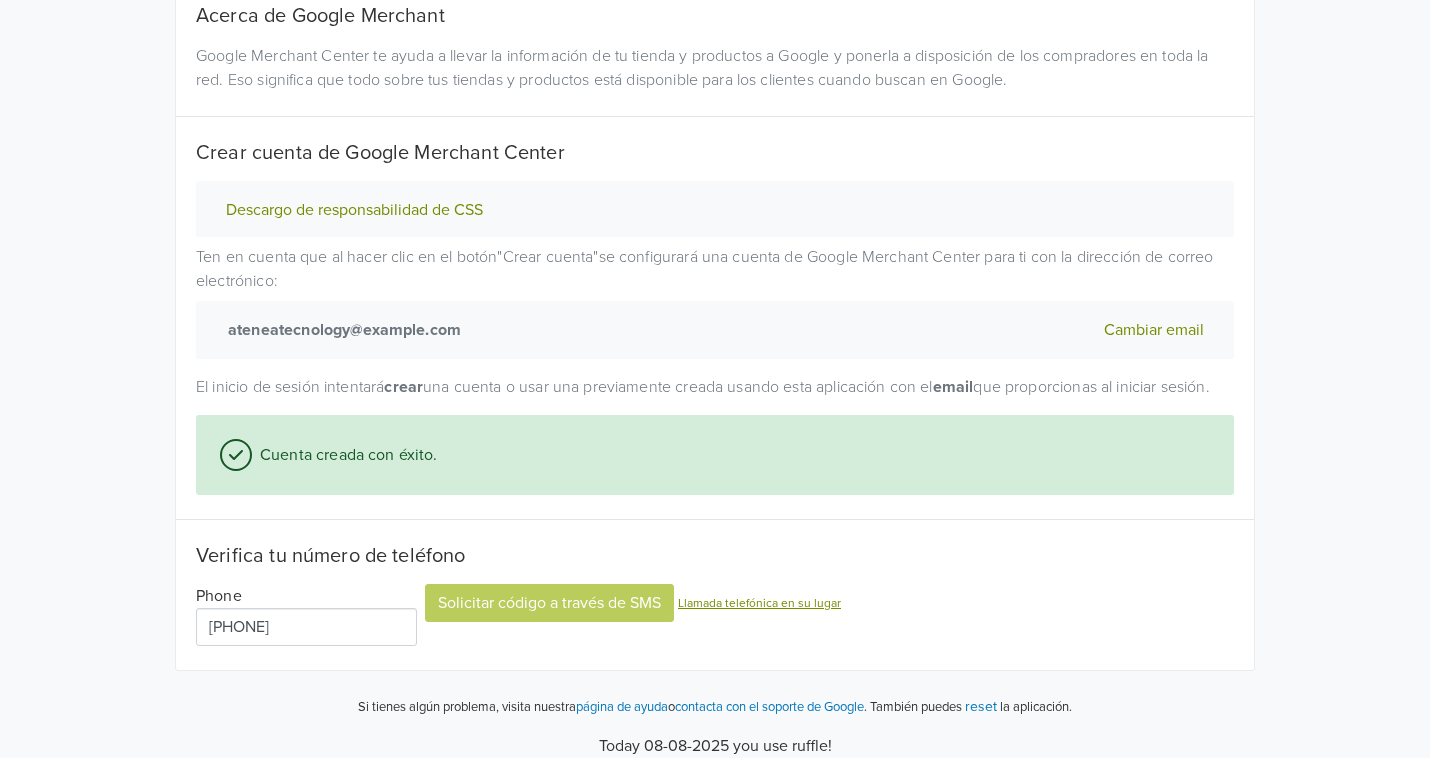click on "+56" at bounding box center (306, 627) 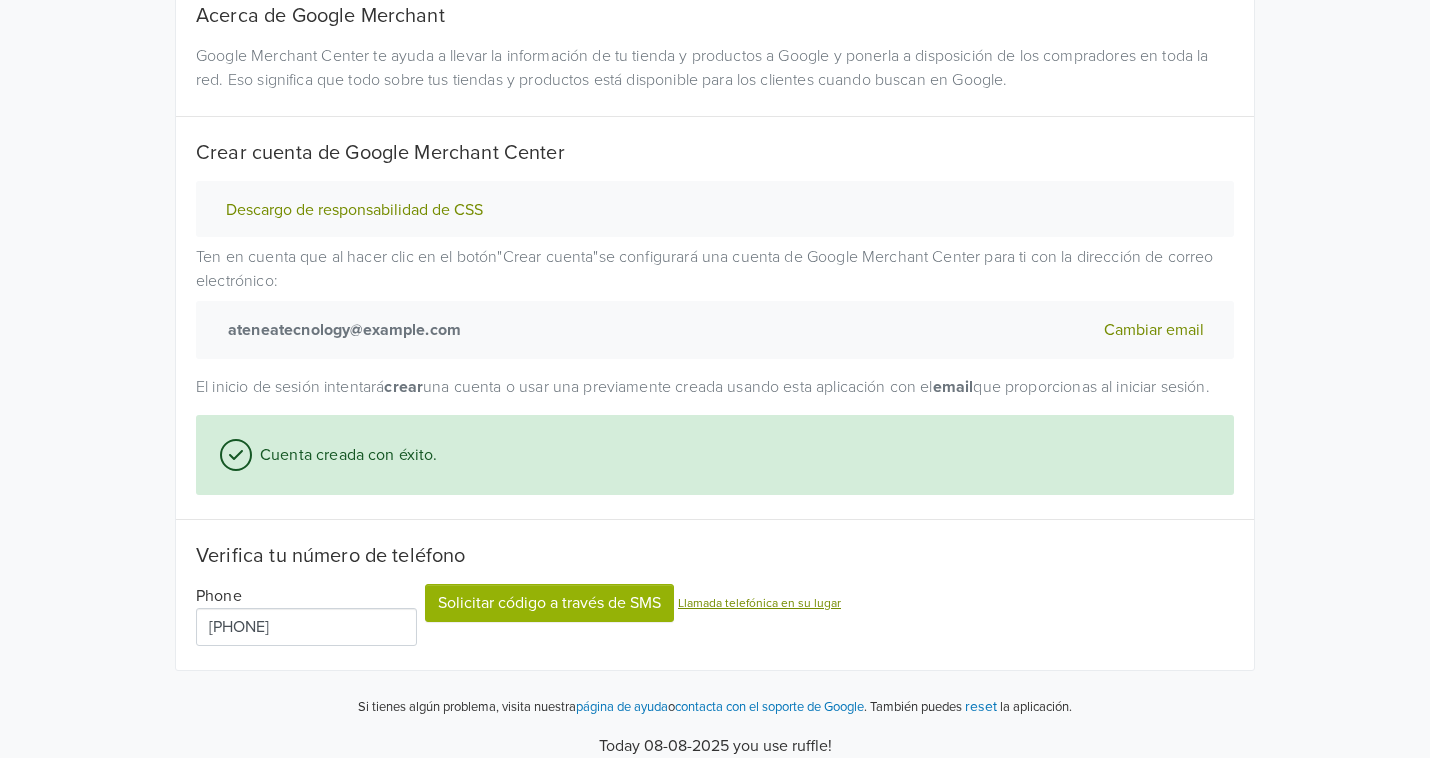 type on "+56 [PHONE]" 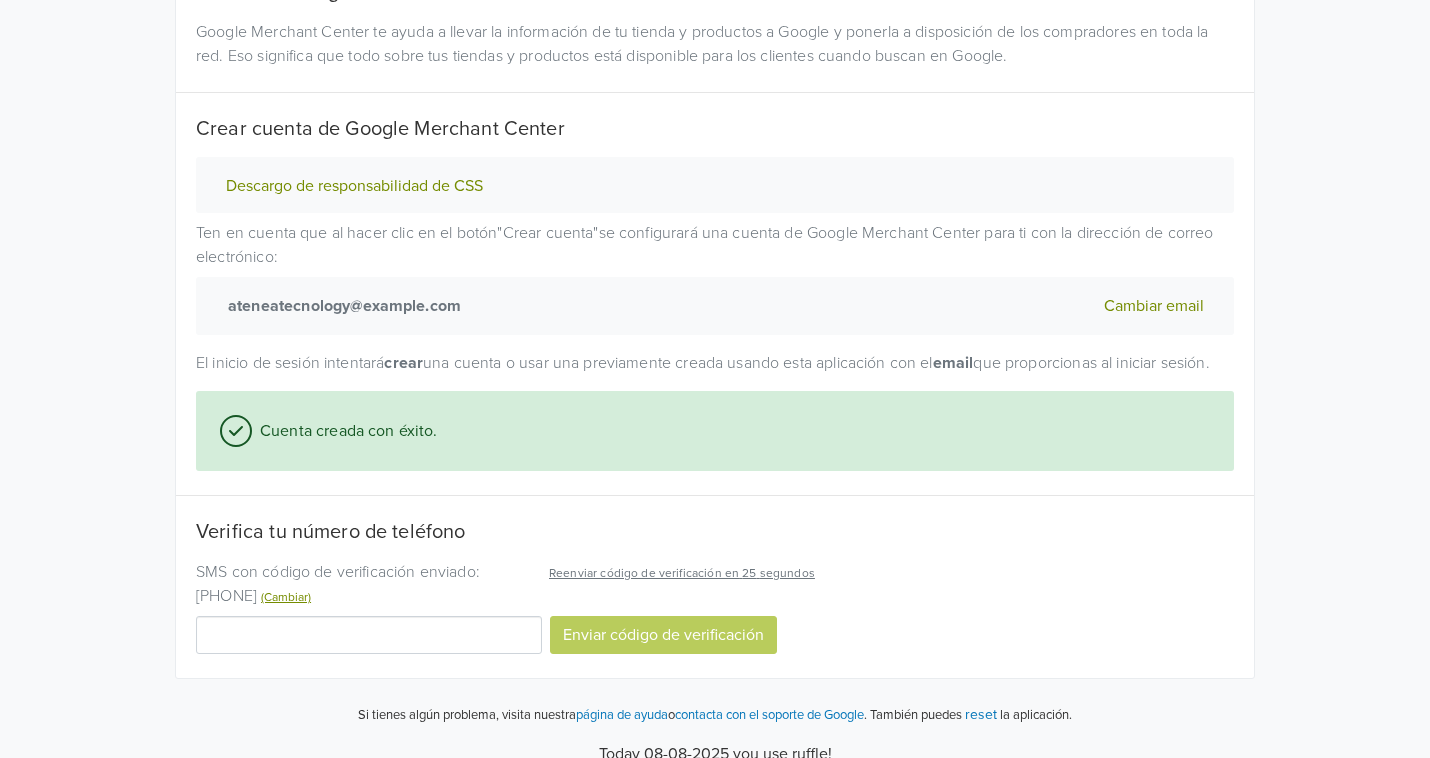 click at bounding box center [369, 635] 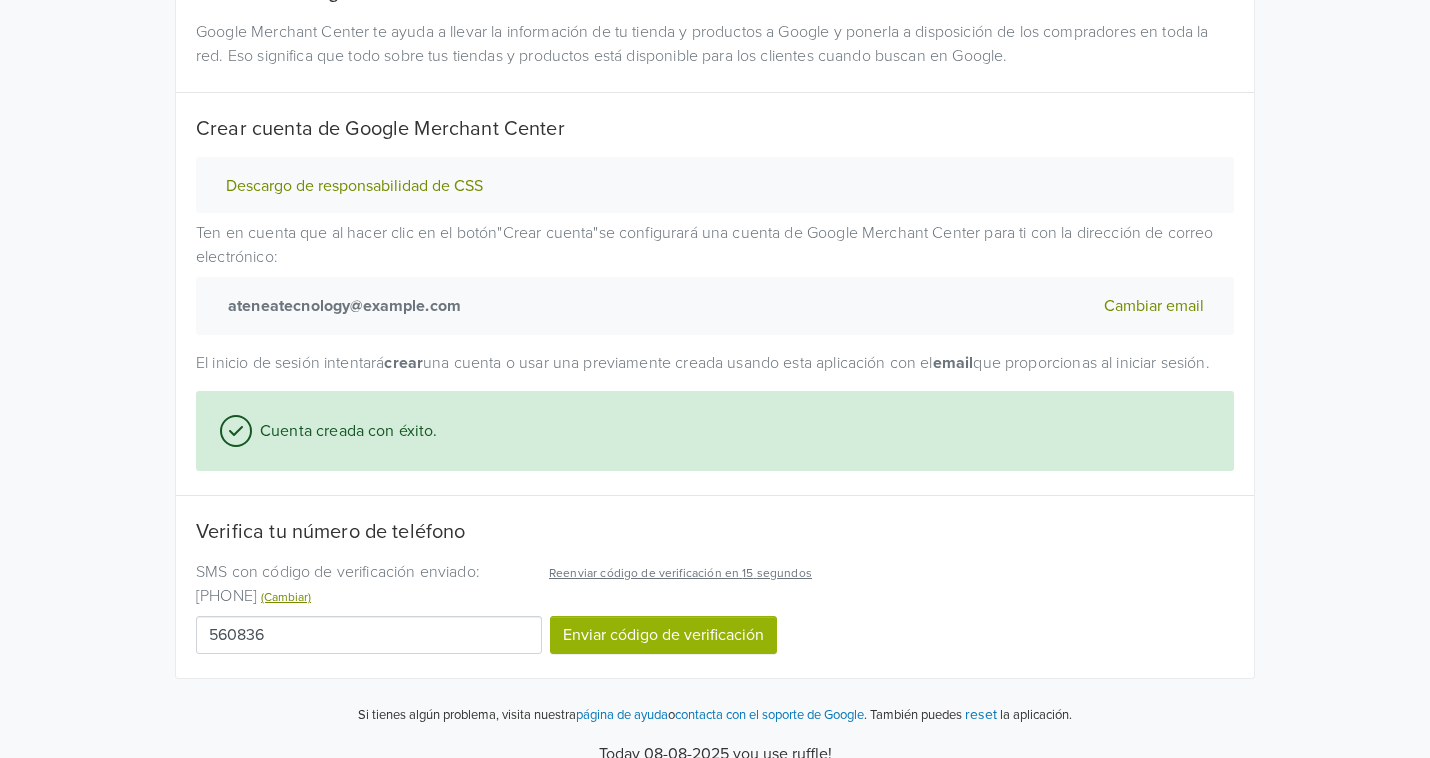 type on "560836" 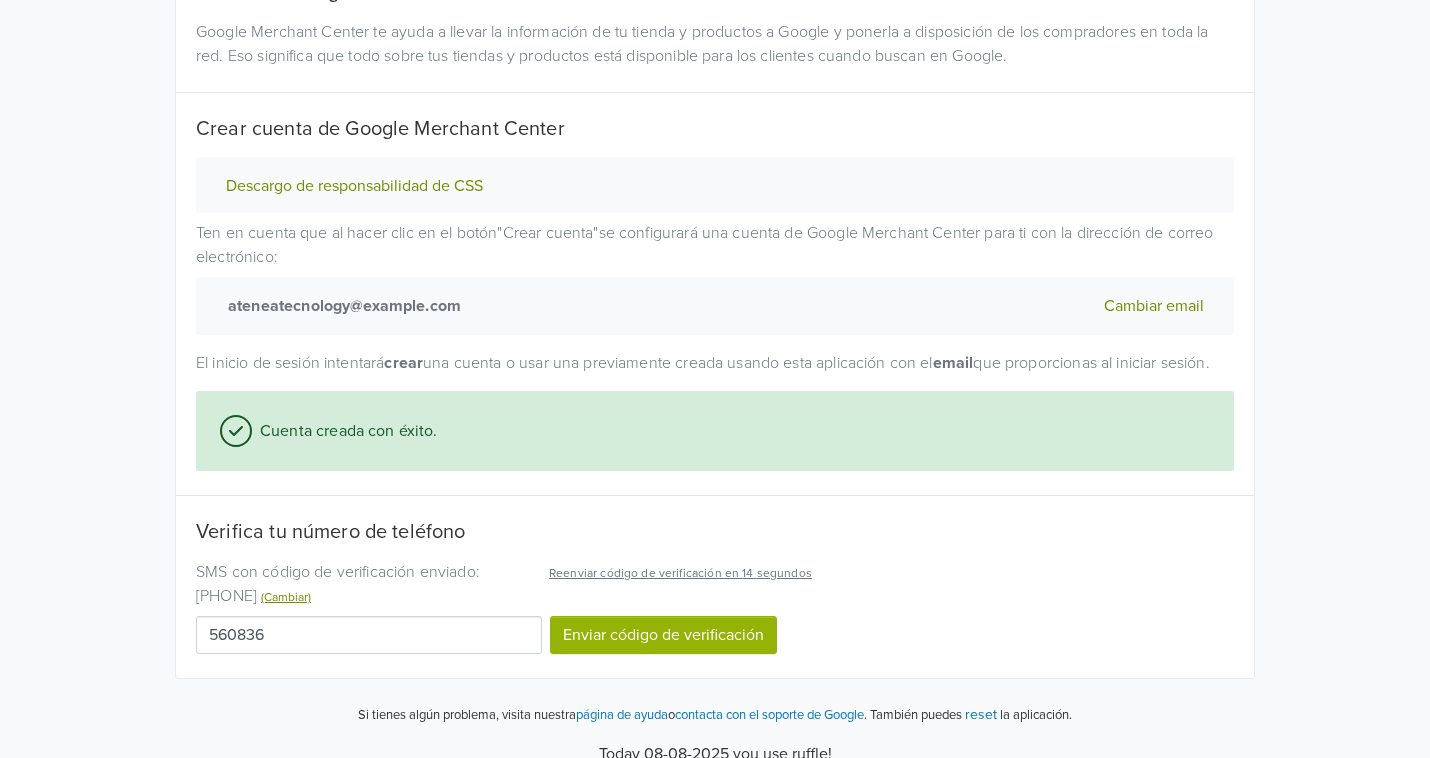 click on "Enviar código de verificación" at bounding box center (663, 635) 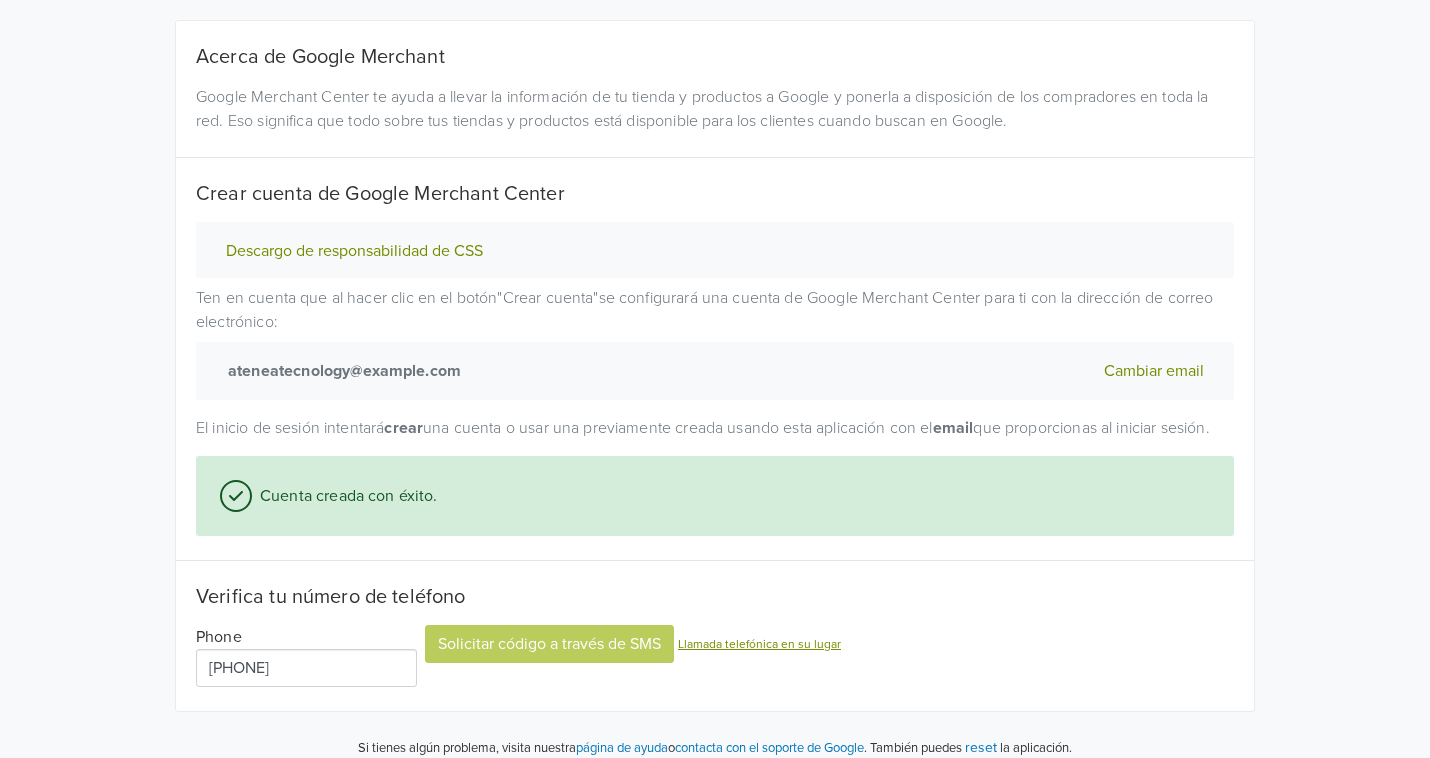 scroll, scrollTop: 250, scrollLeft: 0, axis: vertical 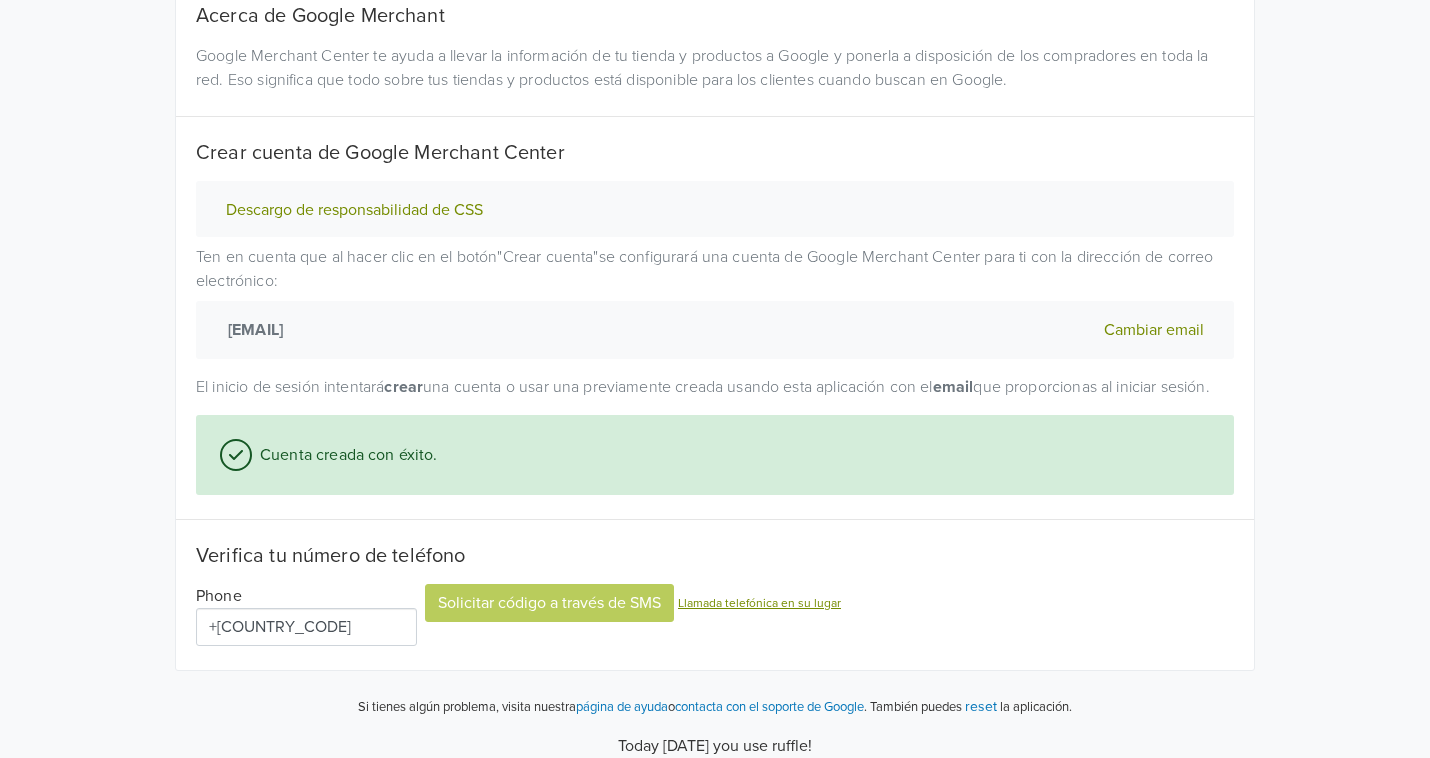 click on "reset" at bounding box center (981, 706) 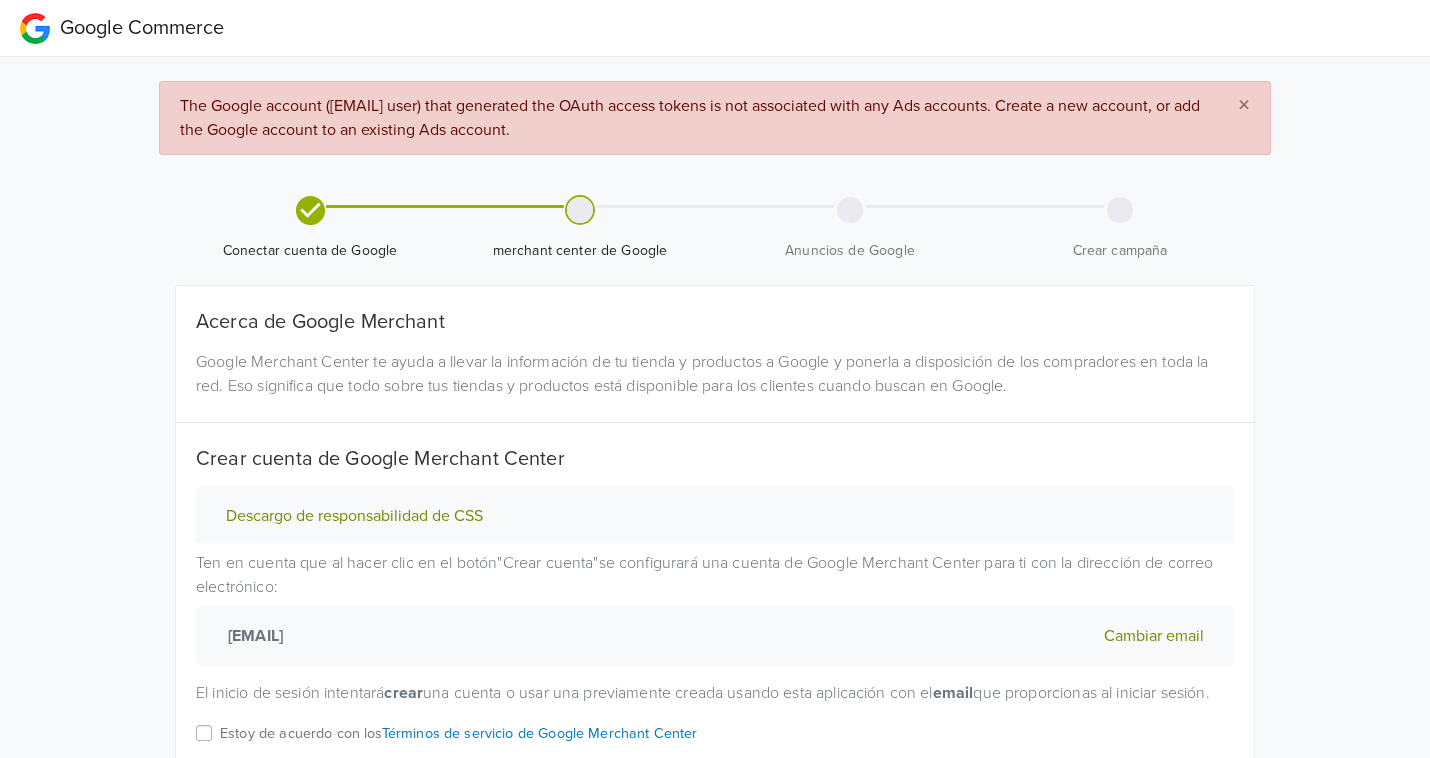 scroll, scrollTop: 0, scrollLeft: 0, axis: both 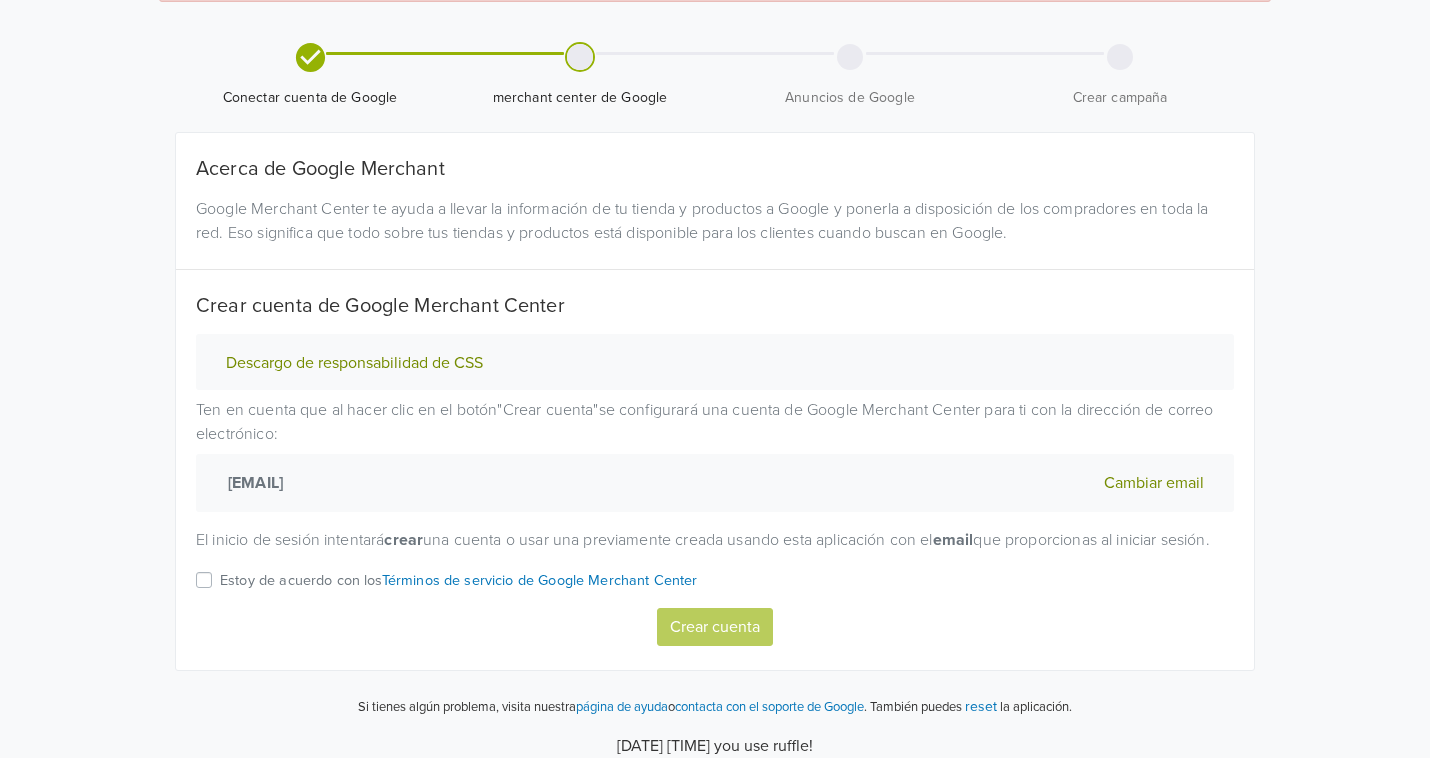click on "Estoy de acuerdo con los   Términos de servicio de Google Merchant Center" at bounding box center (715, 588) 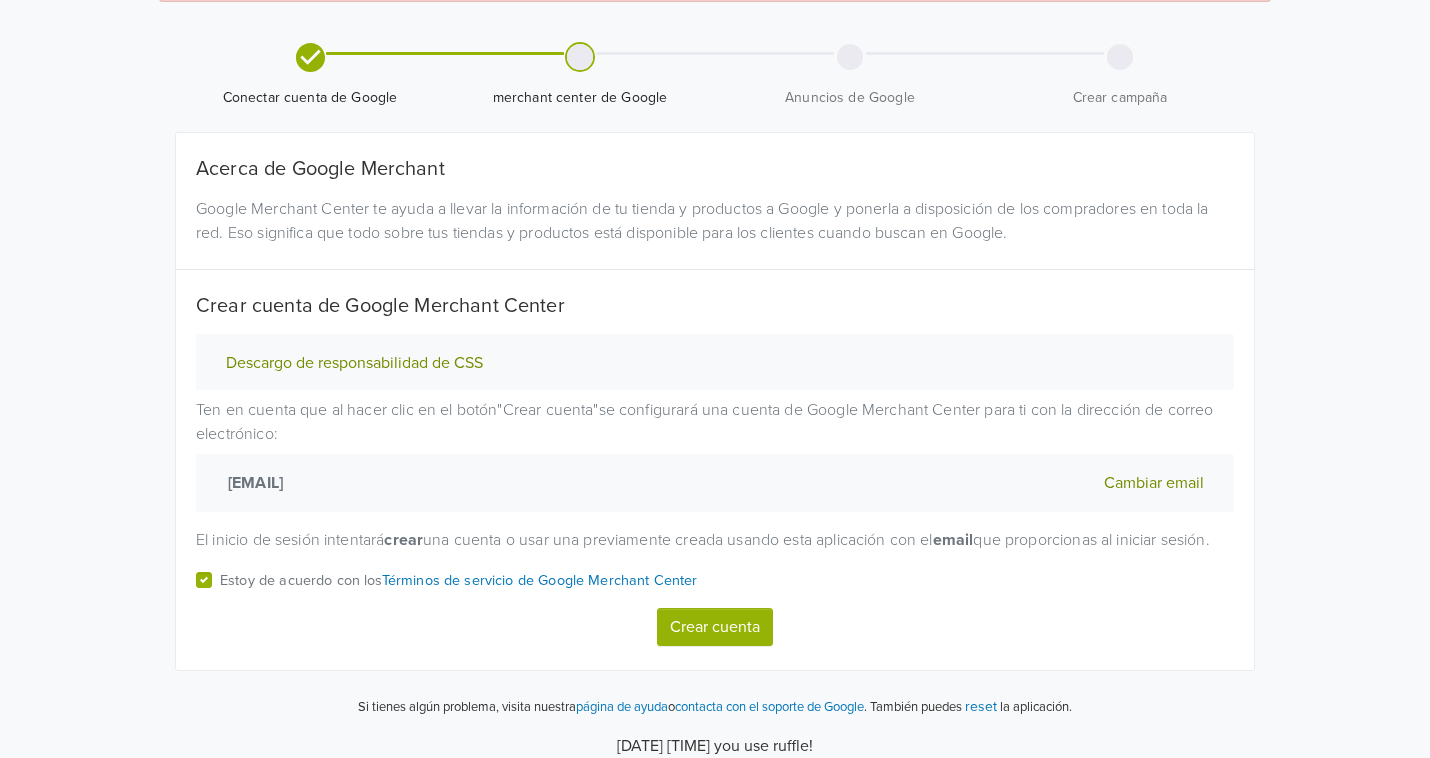 click on "Crear cuenta" at bounding box center [715, 627] 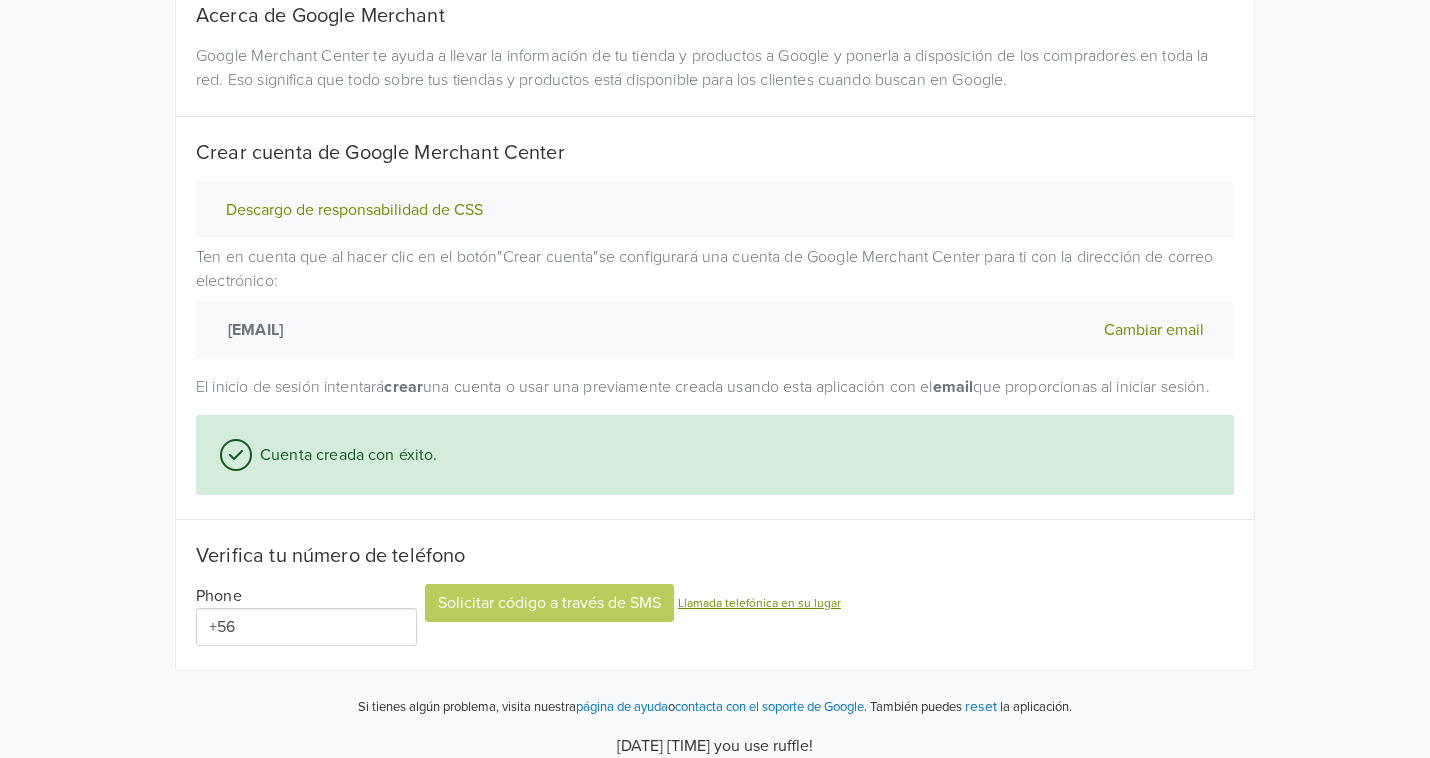 scroll, scrollTop: 330, scrollLeft: 0, axis: vertical 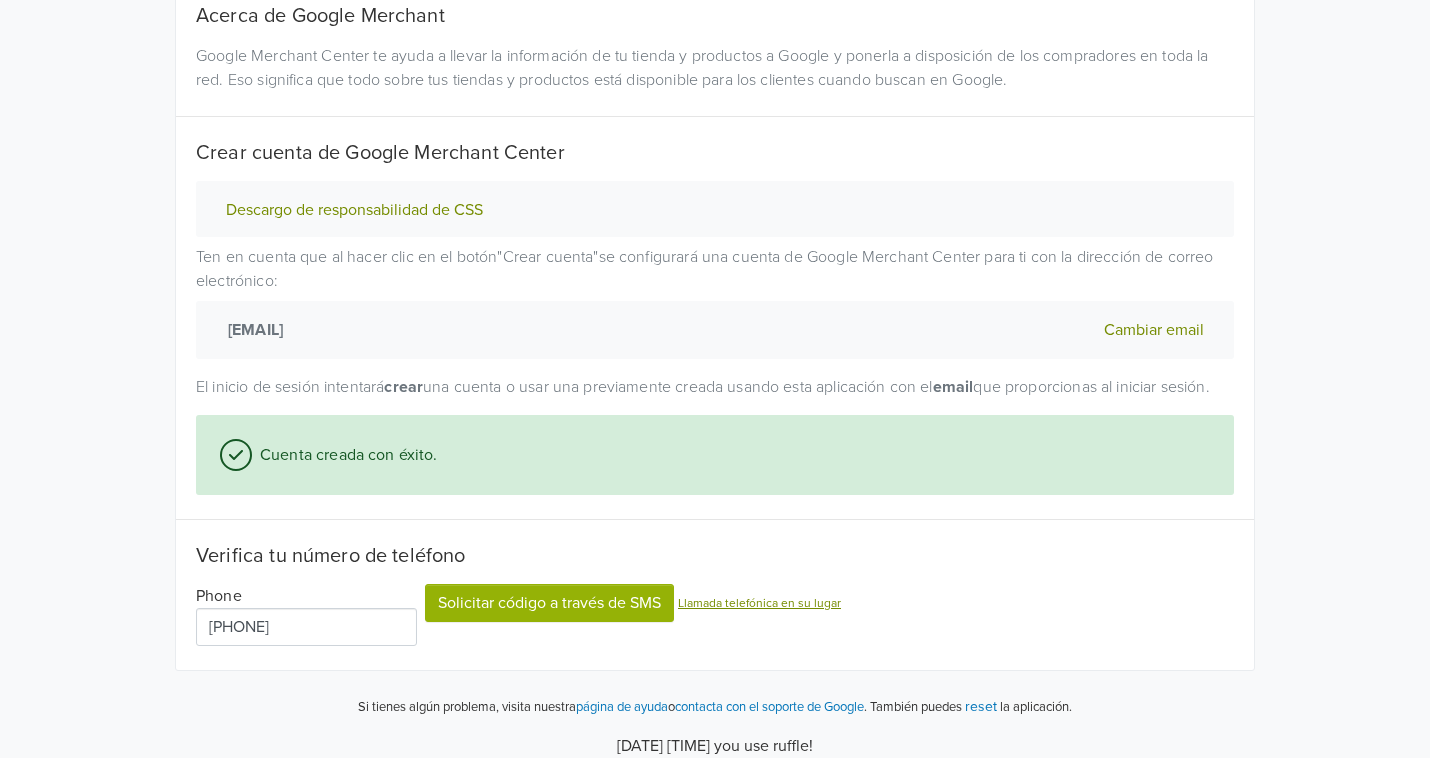 type on "+56 [PHONE]" 